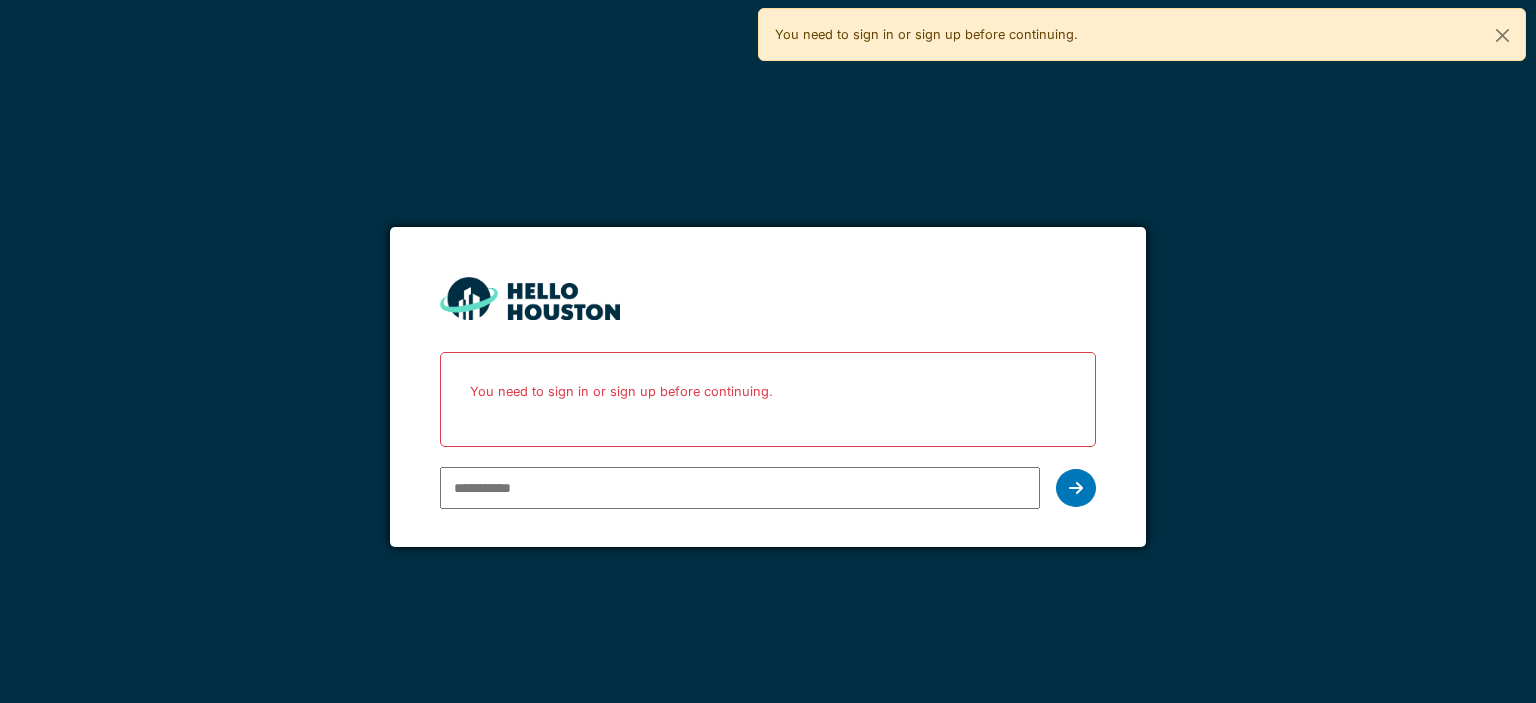 scroll, scrollTop: 0, scrollLeft: 0, axis: both 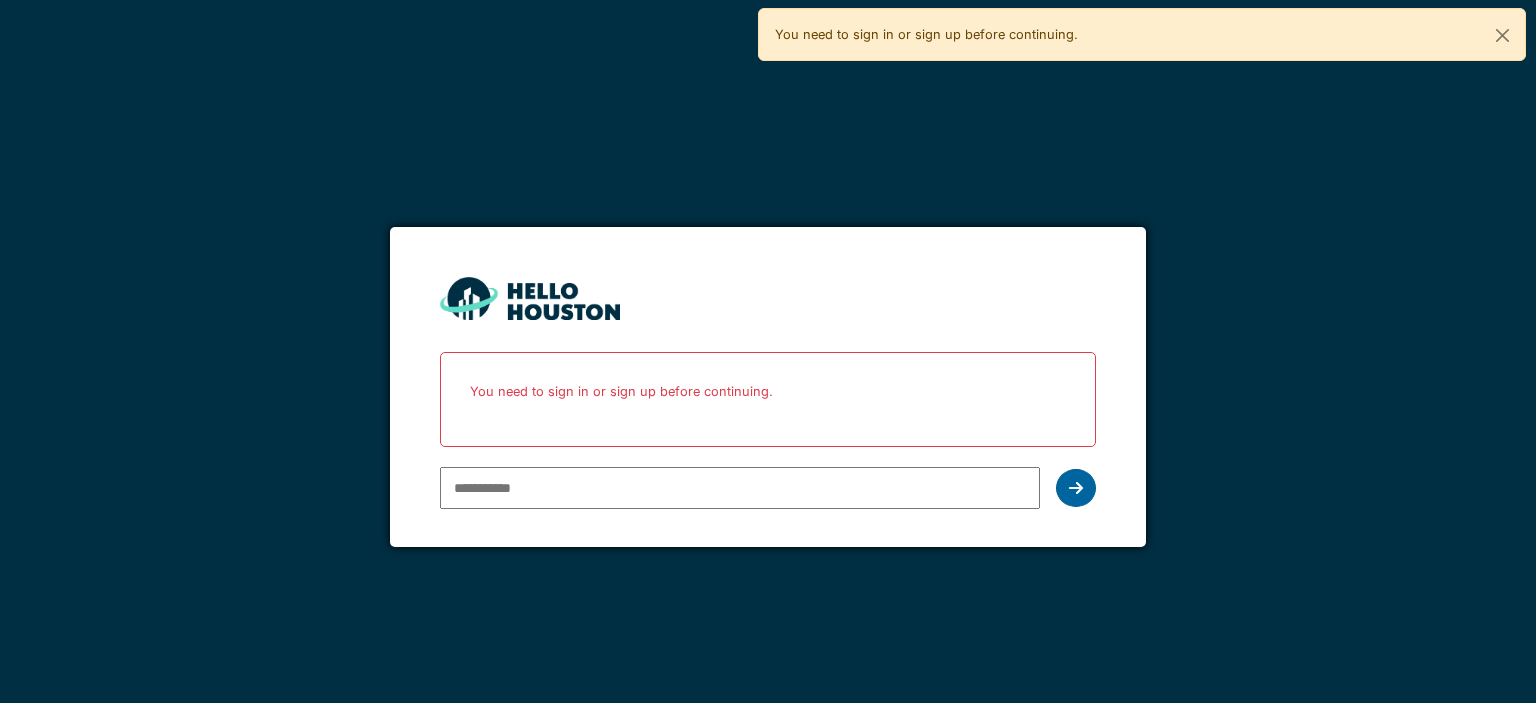 type on "**********" 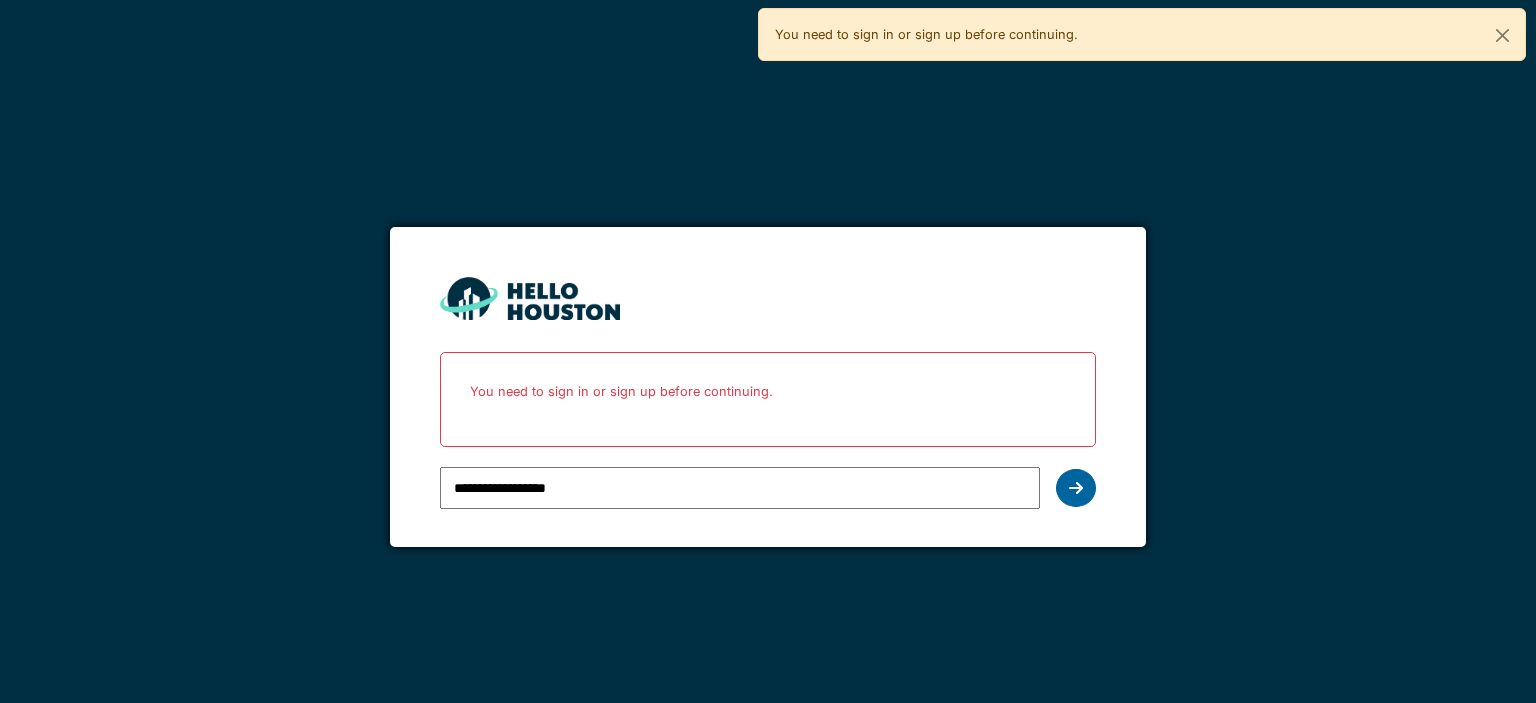 click at bounding box center [1076, 488] 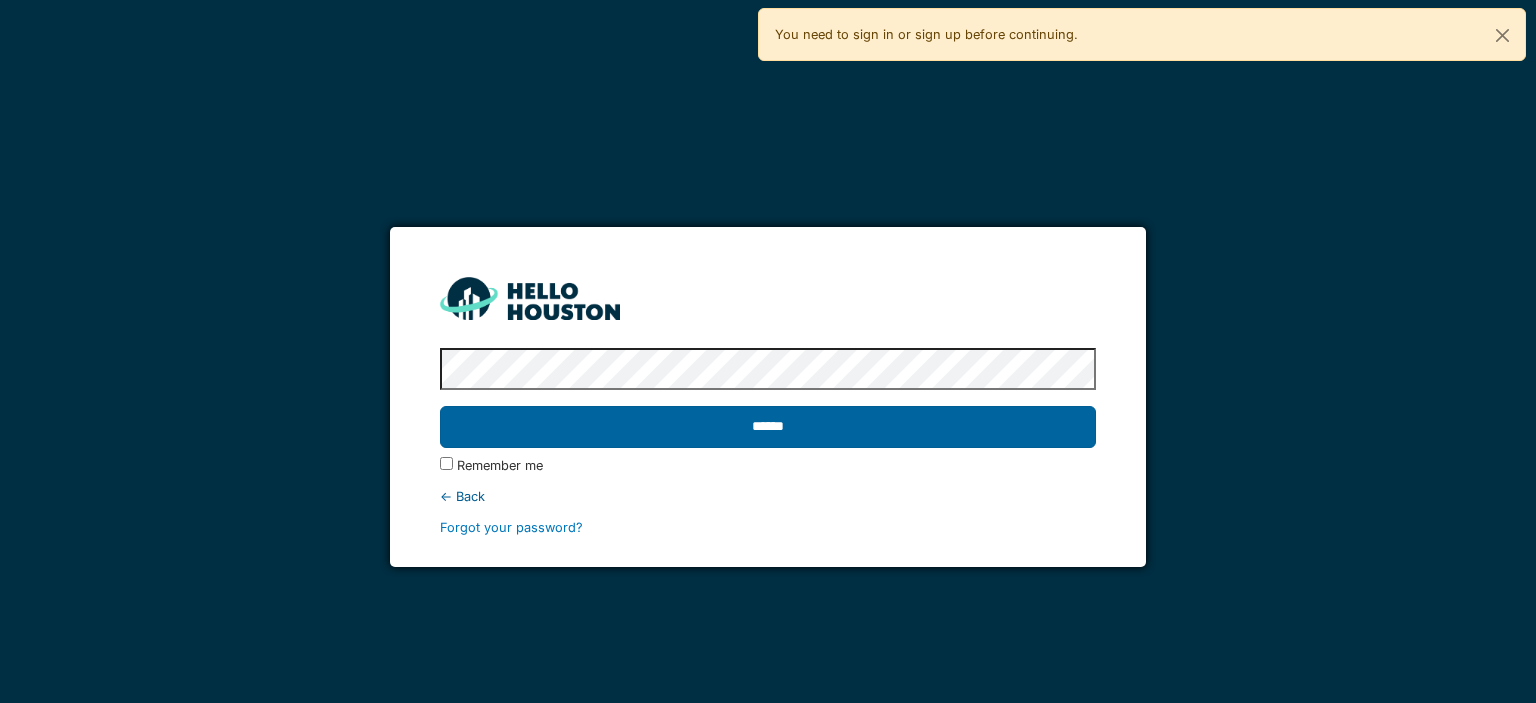 click on "******" at bounding box center [767, 427] 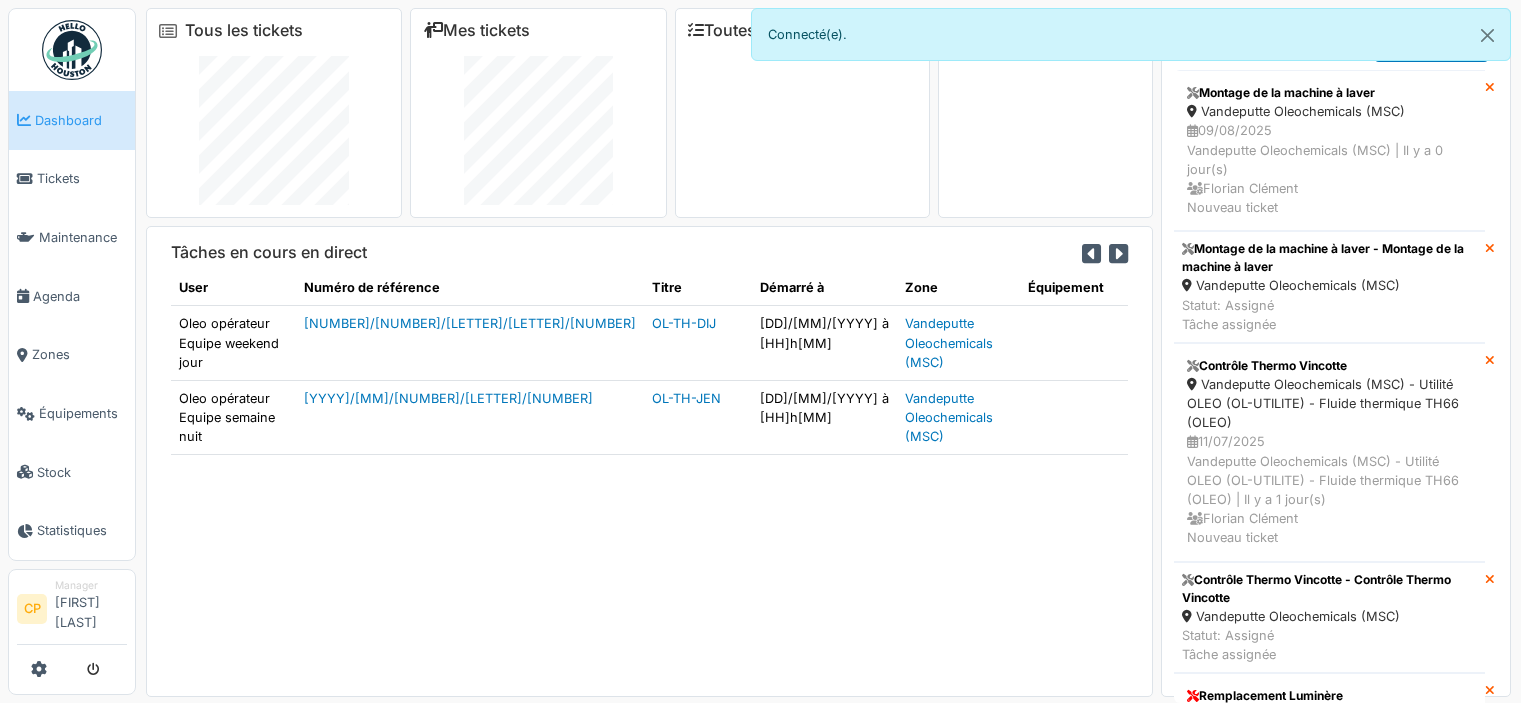scroll, scrollTop: 0, scrollLeft: 0, axis: both 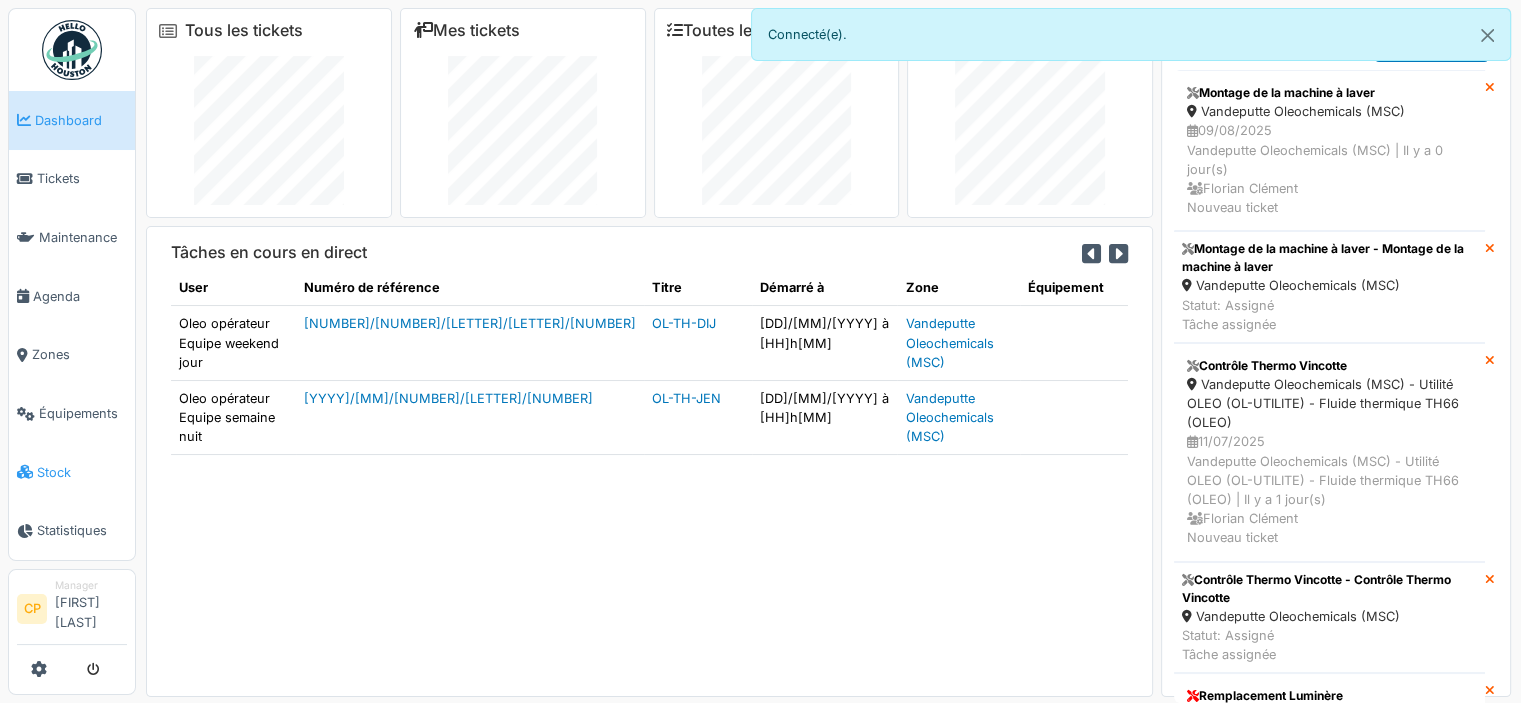 click on "Stock" at bounding box center (82, 472) 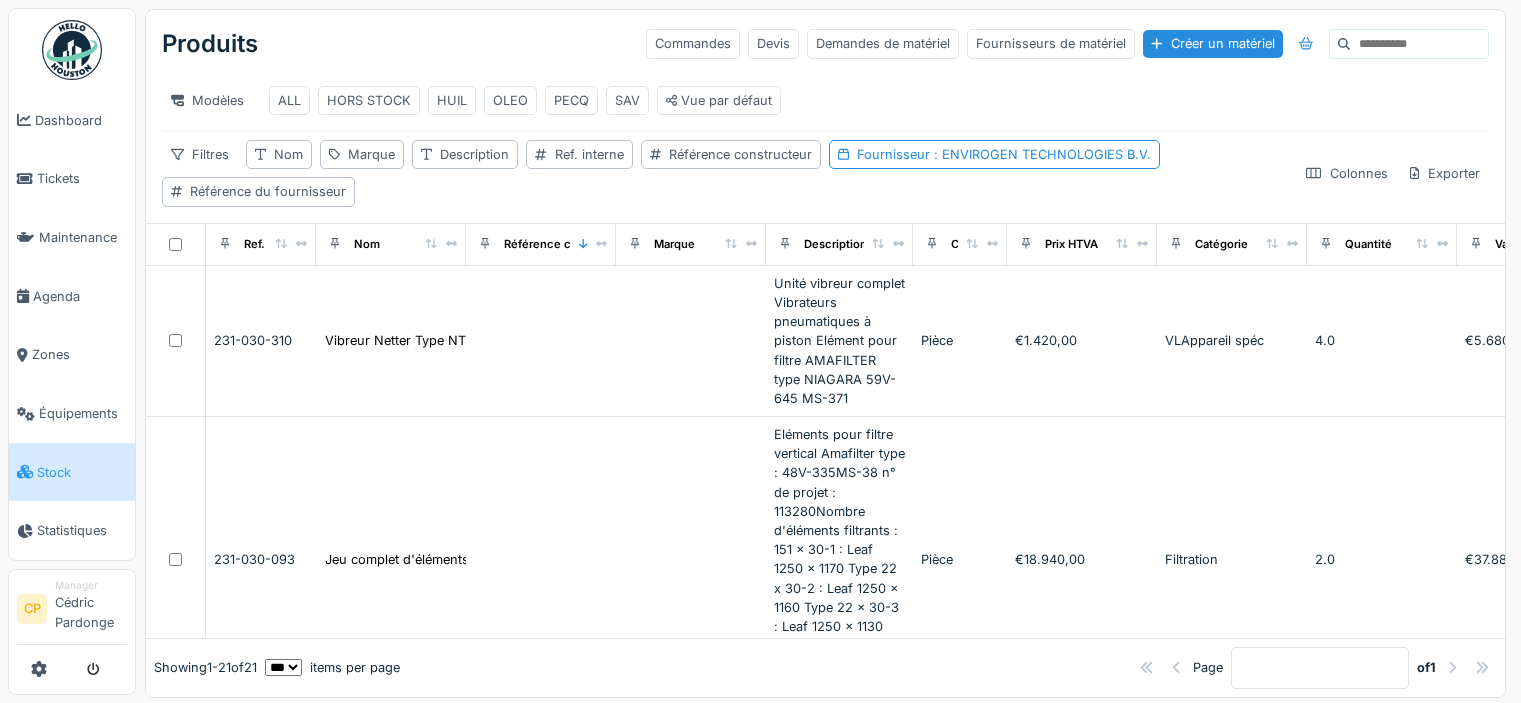 scroll, scrollTop: 0, scrollLeft: 0, axis: both 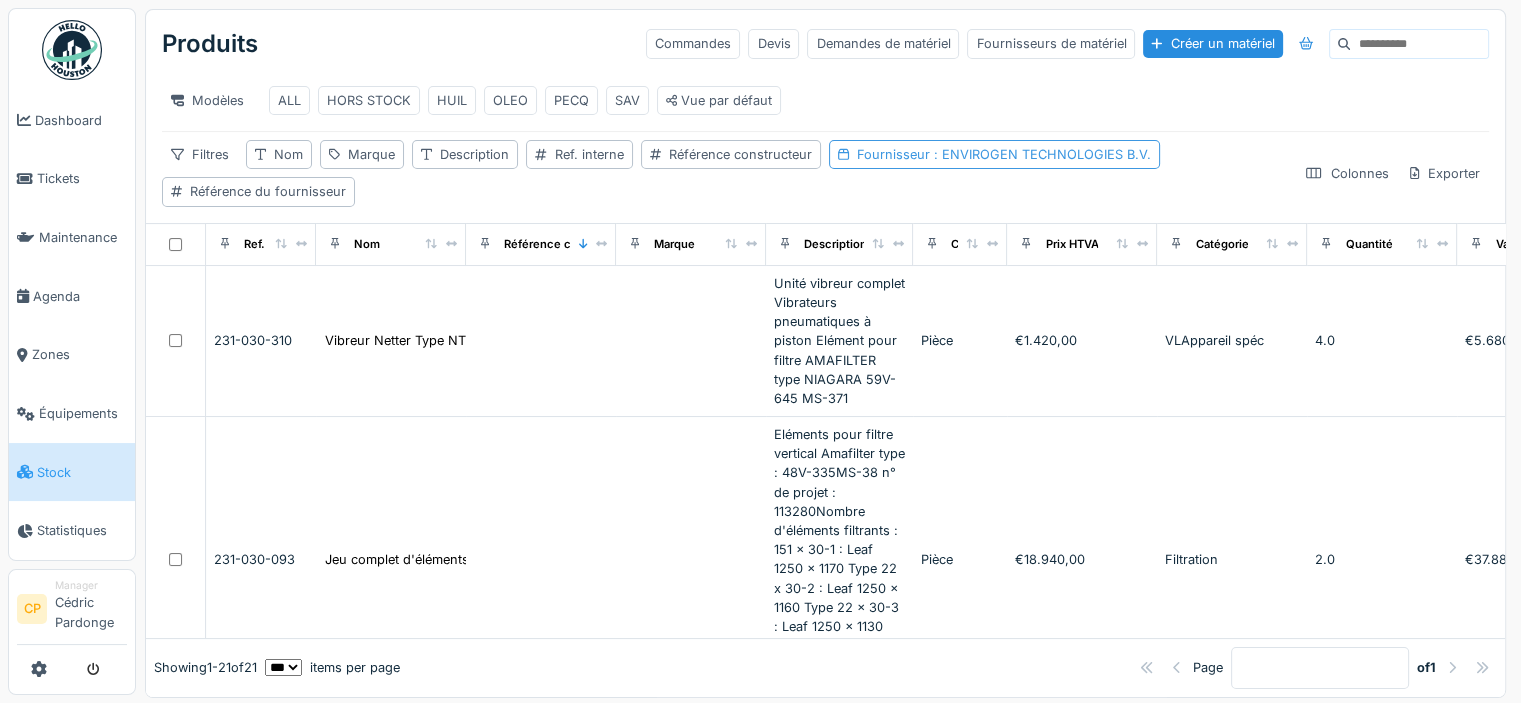 click on ":   ENVIROGEN TECHNOLOGIES B.V." at bounding box center [1040, 154] 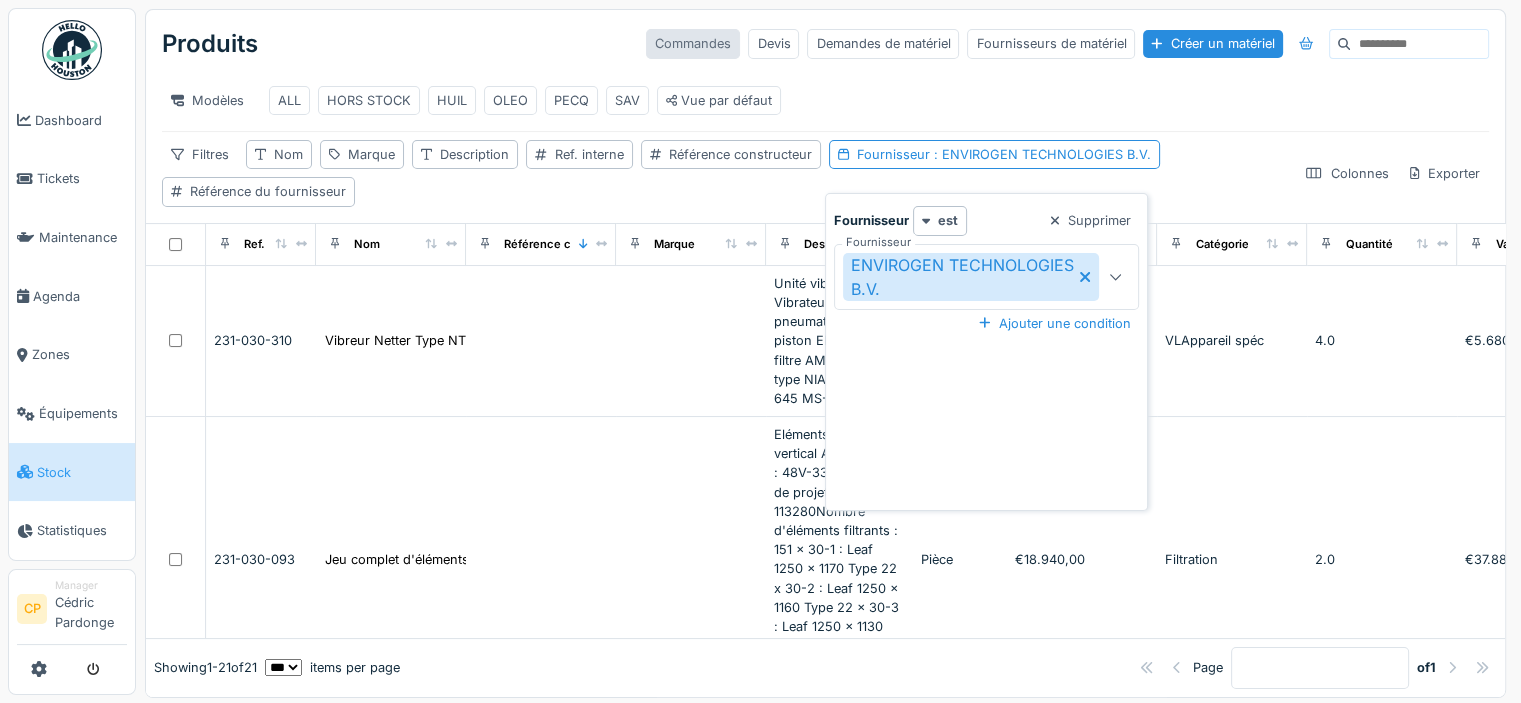 click on "Commandes" at bounding box center [693, 43] 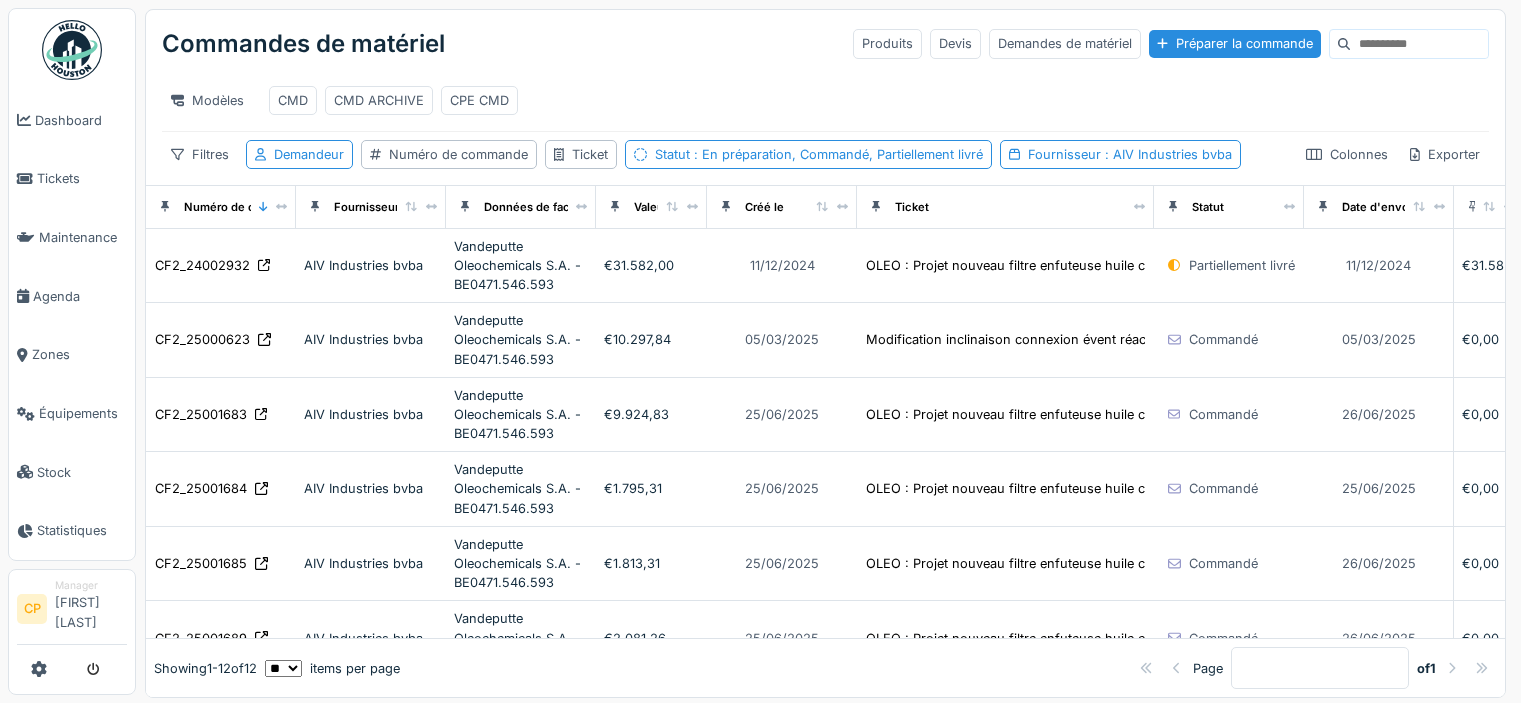 scroll, scrollTop: 0, scrollLeft: 0, axis: both 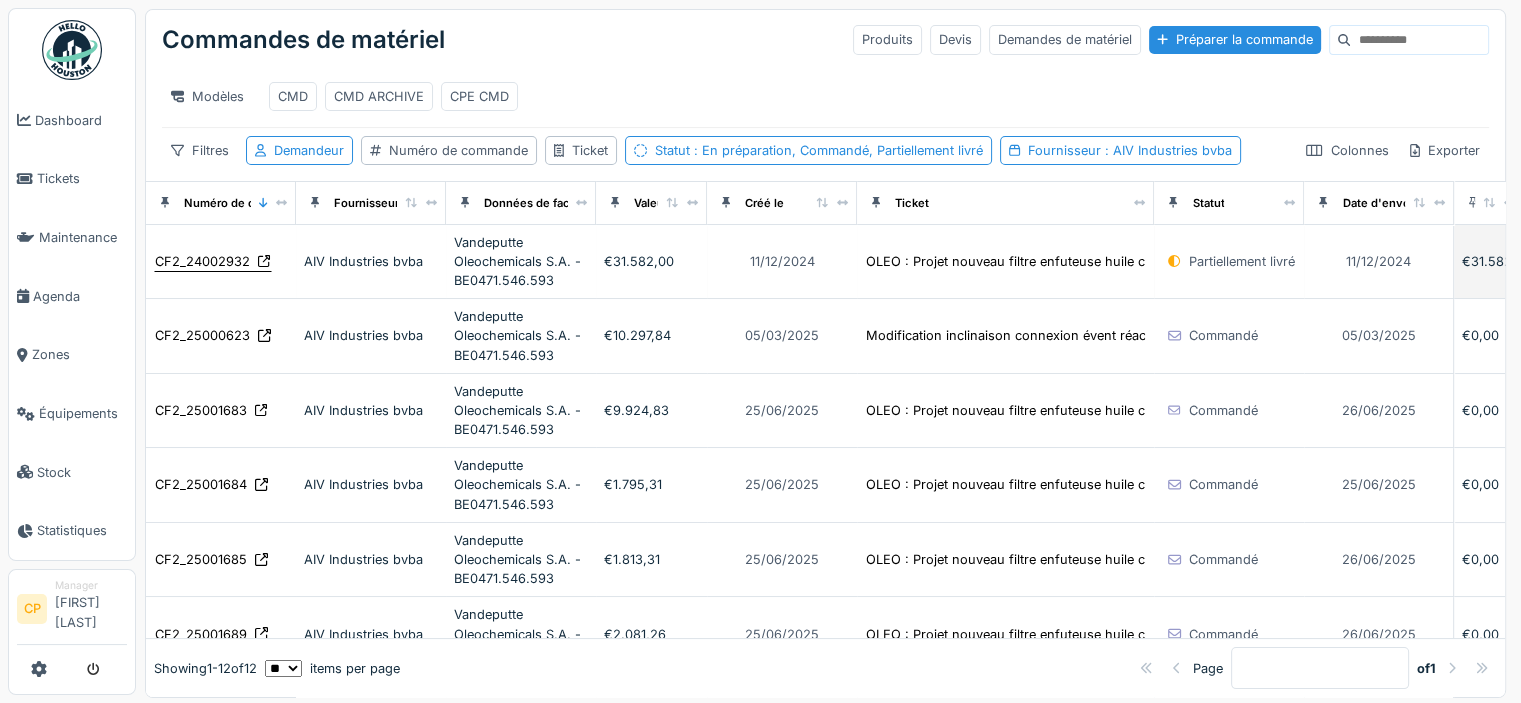 click on "CF2_24002932" at bounding box center (202, 261) 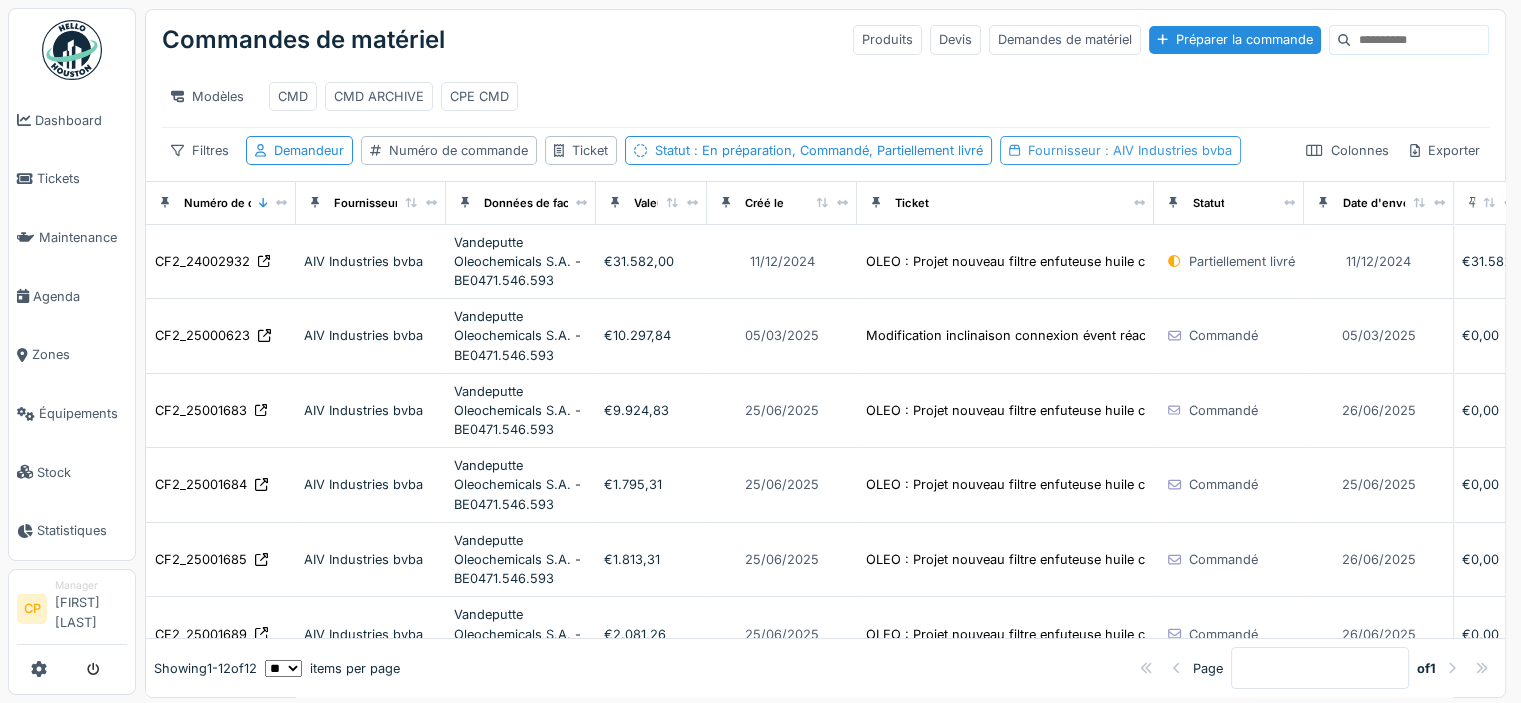click on "Fournisseur   :   AIV Industries bvba" at bounding box center (1130, 150) 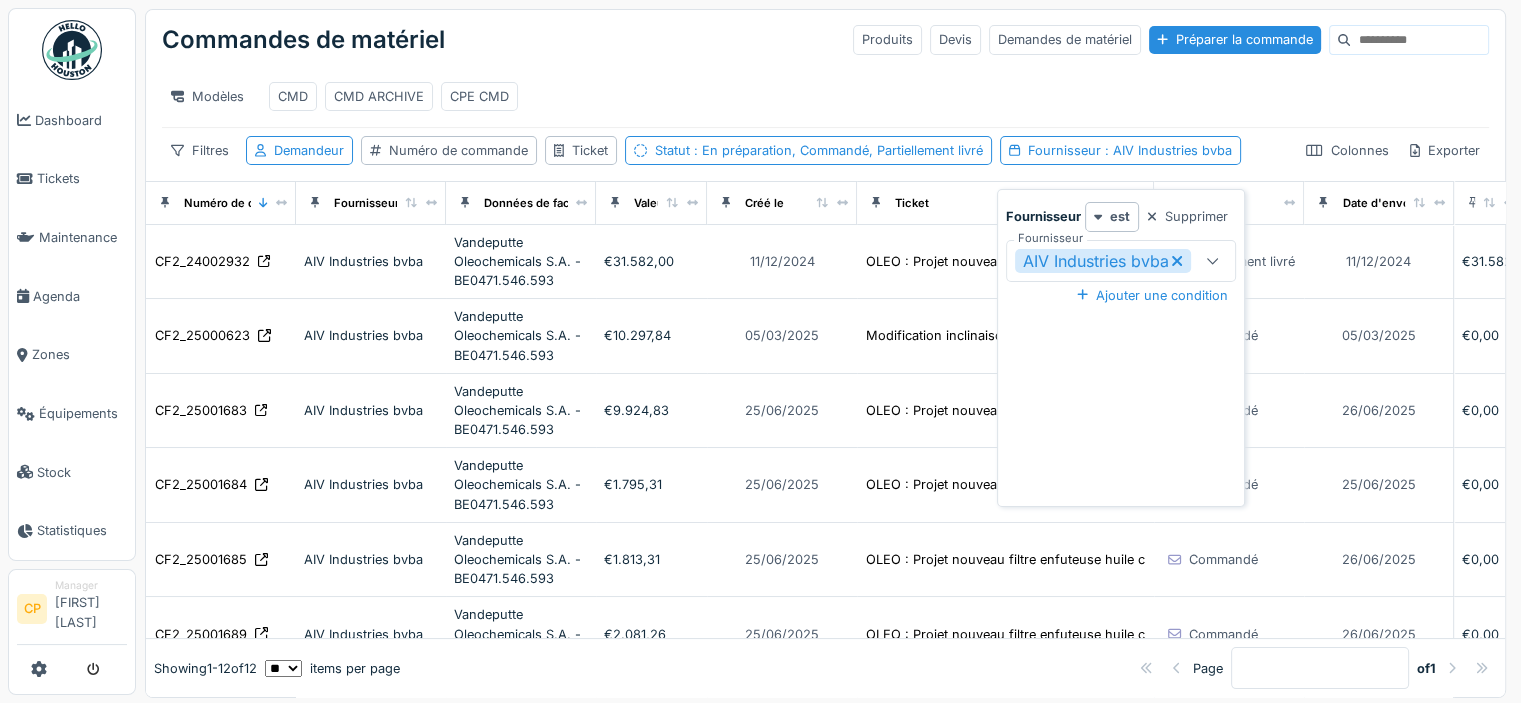 click 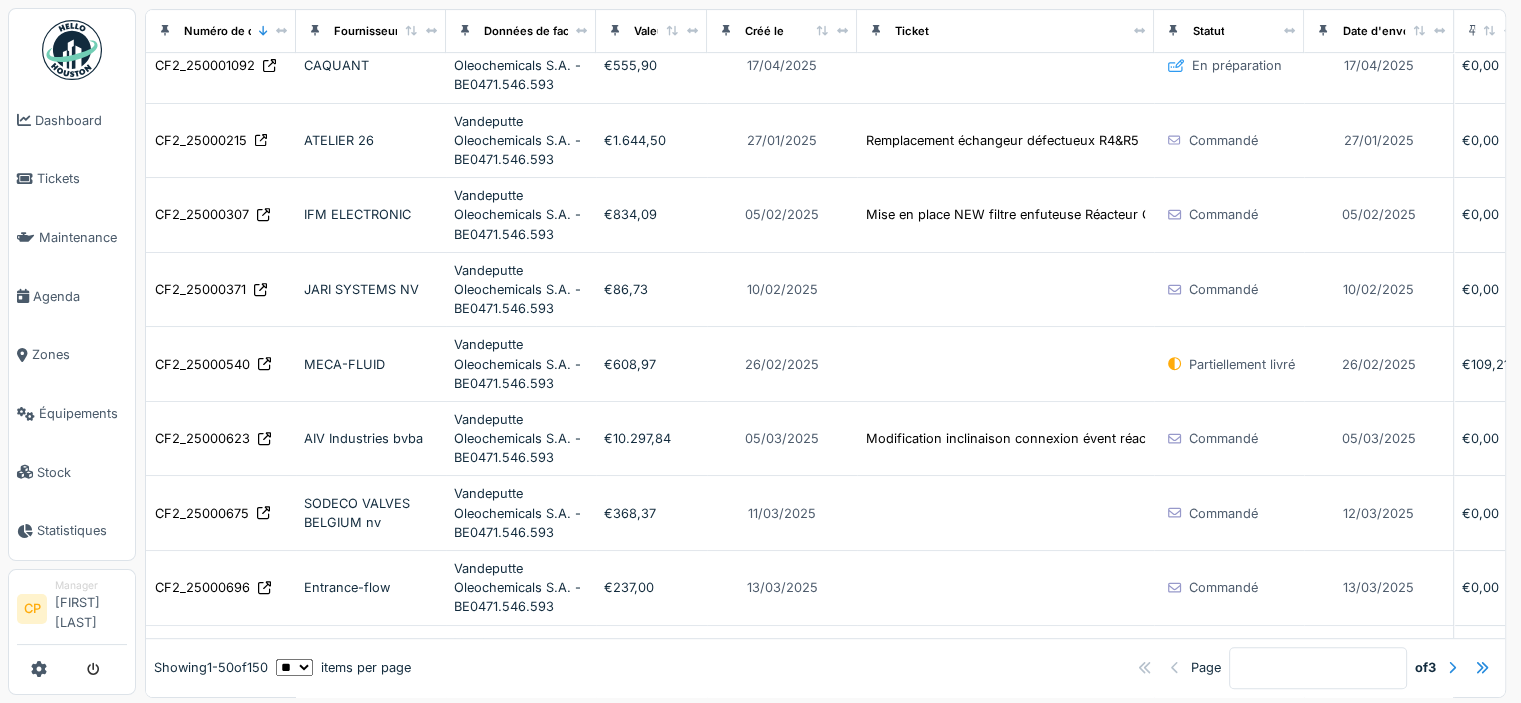 scroll, scrollTop: 807, scrollLeft: 0, axis: vertical 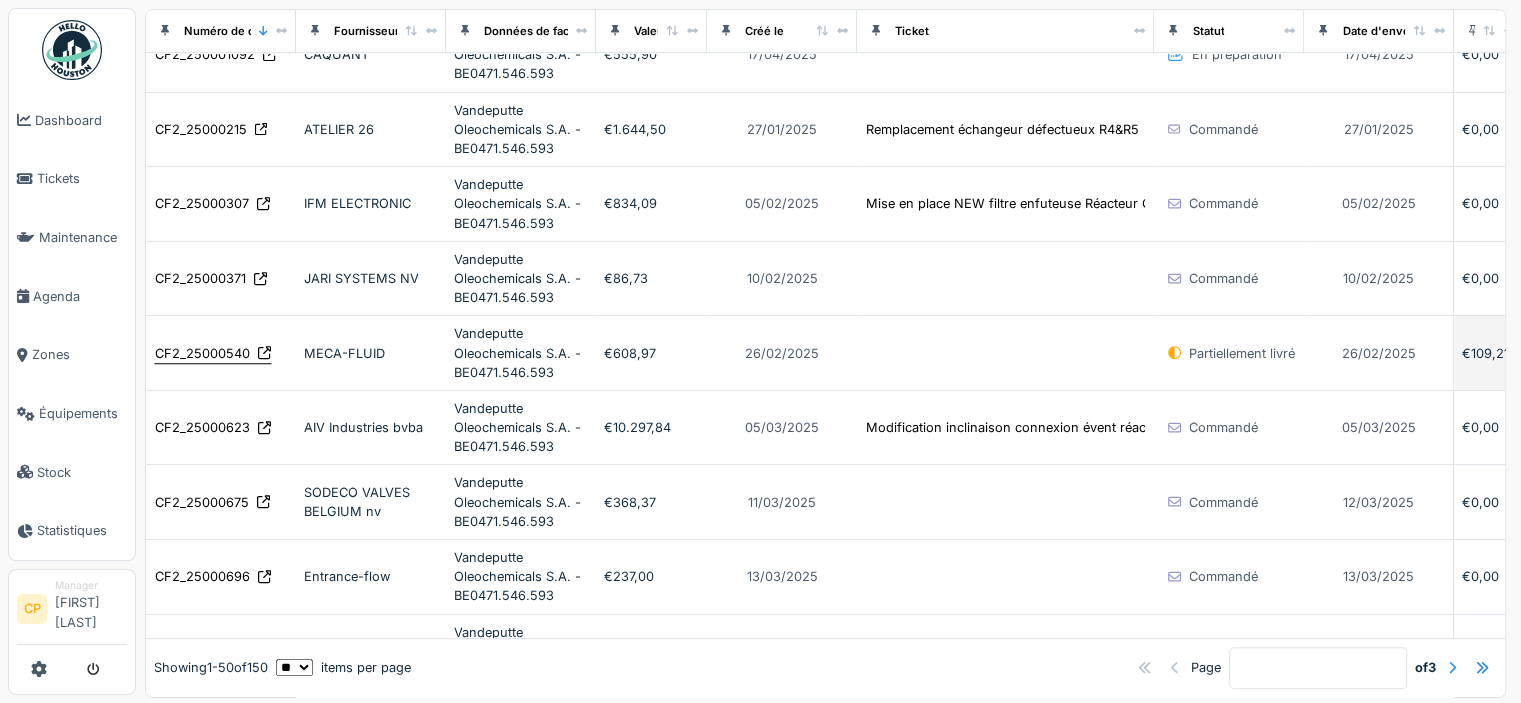 click on "CF2_25000540" at bounding box center [202, 353] 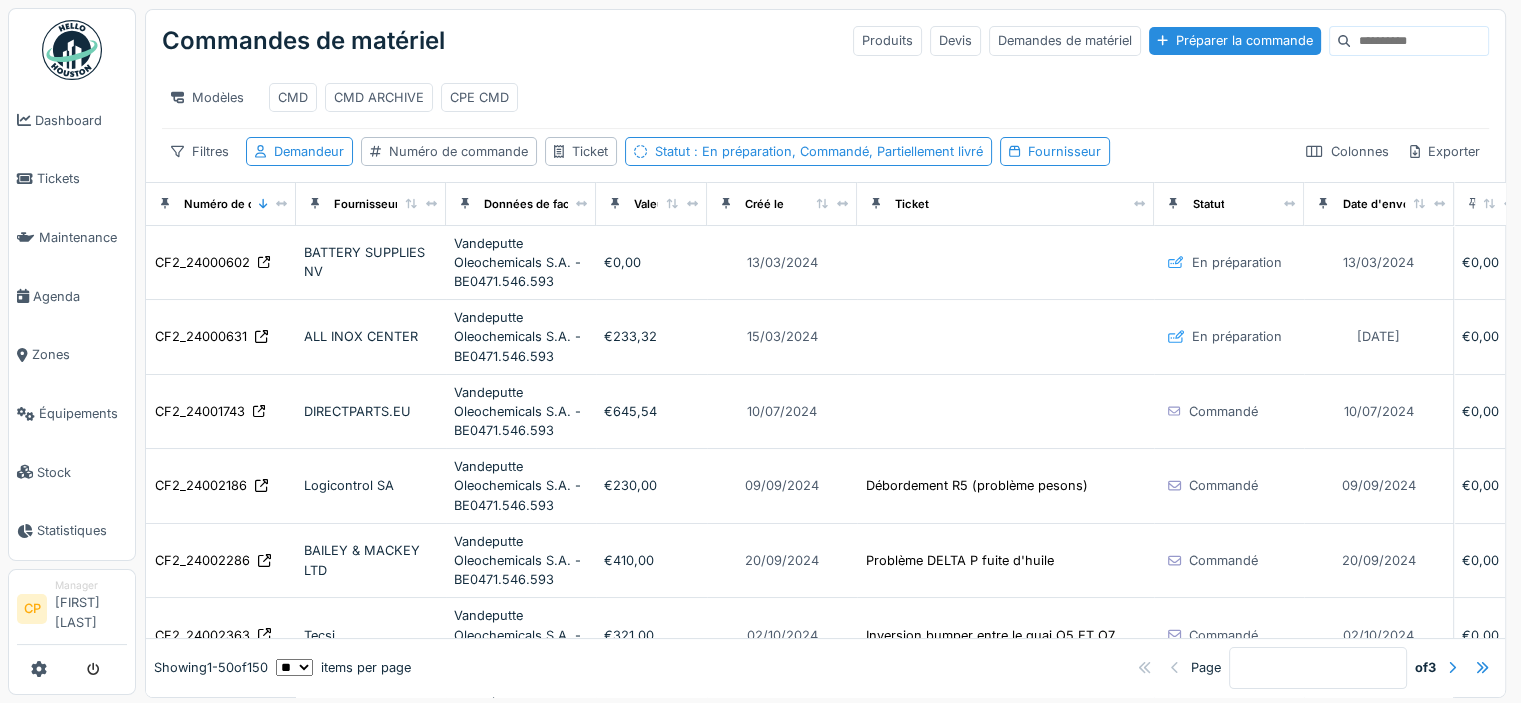 scroll, scrollTop: 0, scrollLeft: 0, axis: both 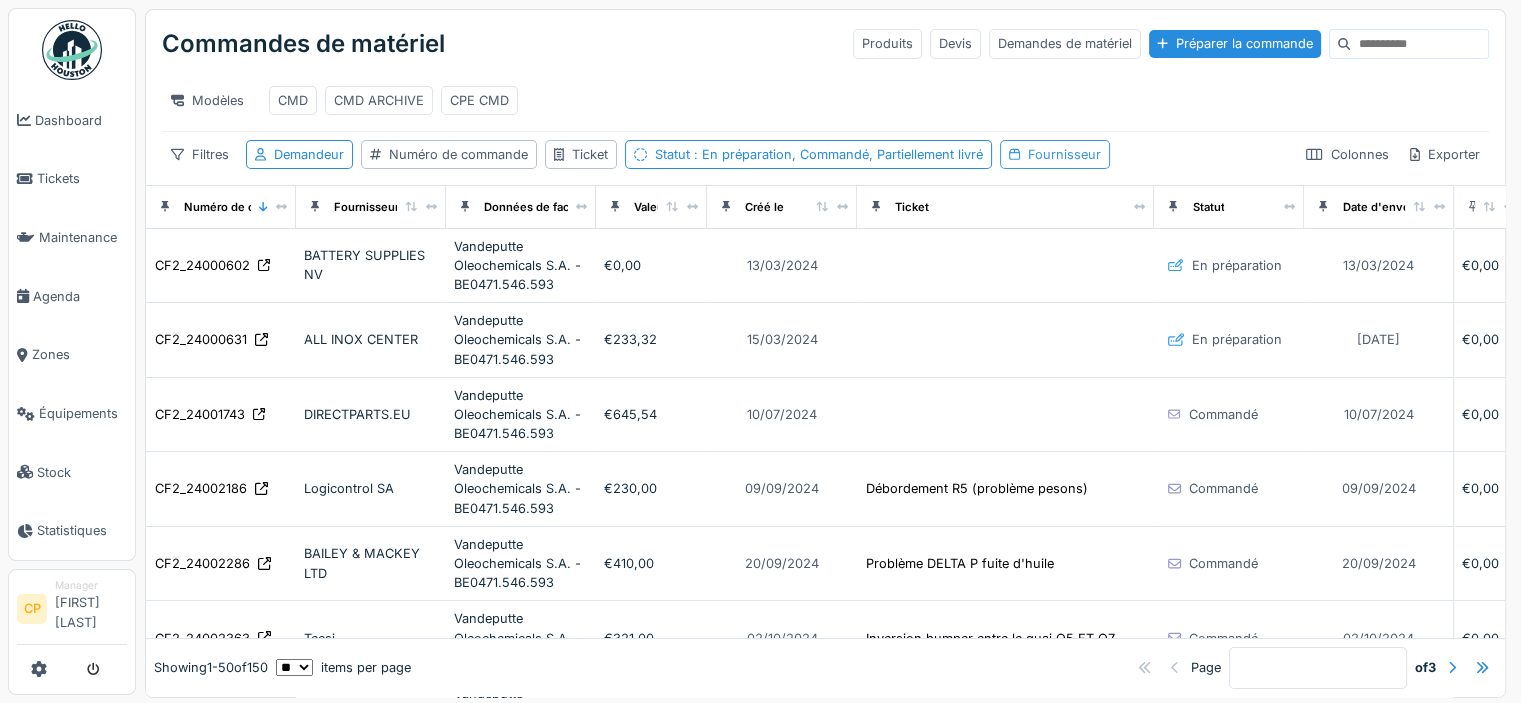 click on "Fournisseur" at bounding box center [1064, 154] 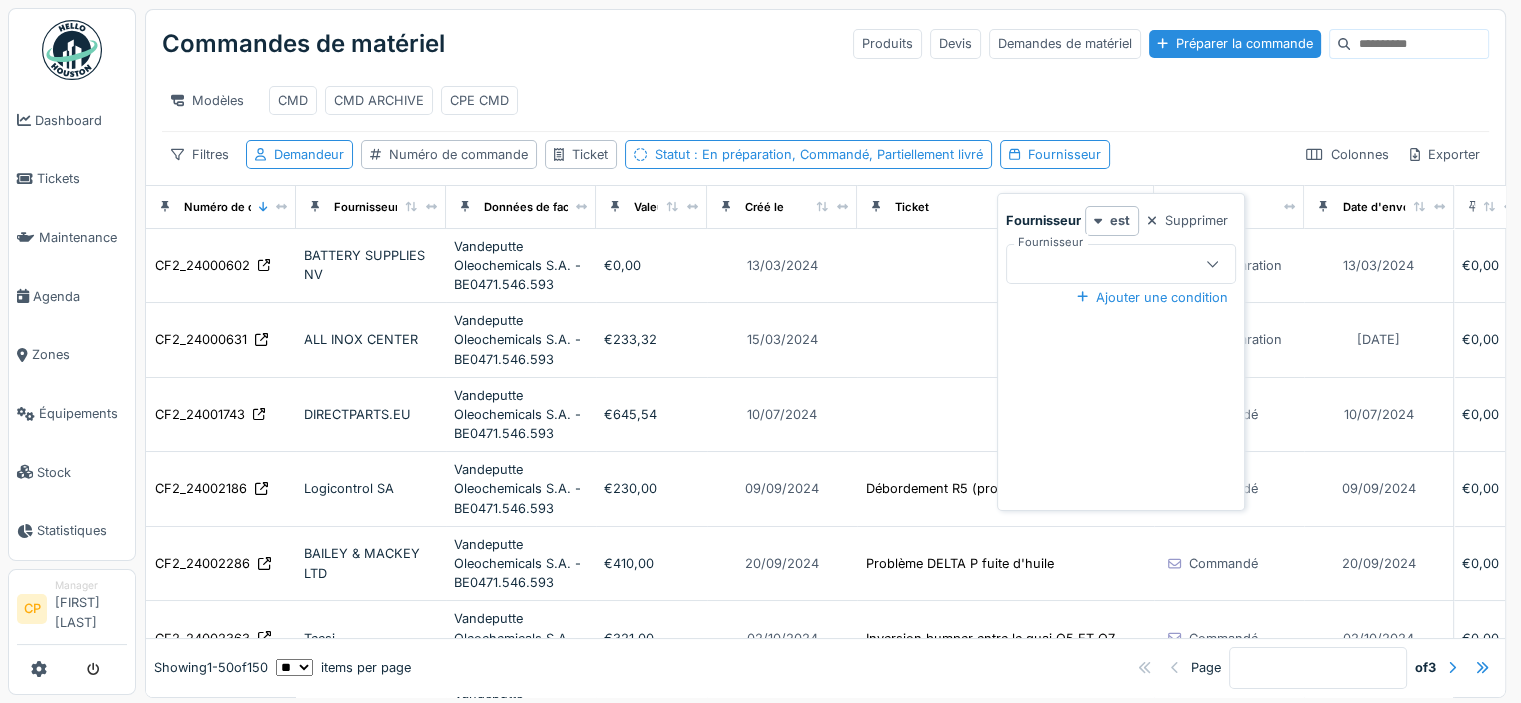 click at bounding box center (1109, 264) 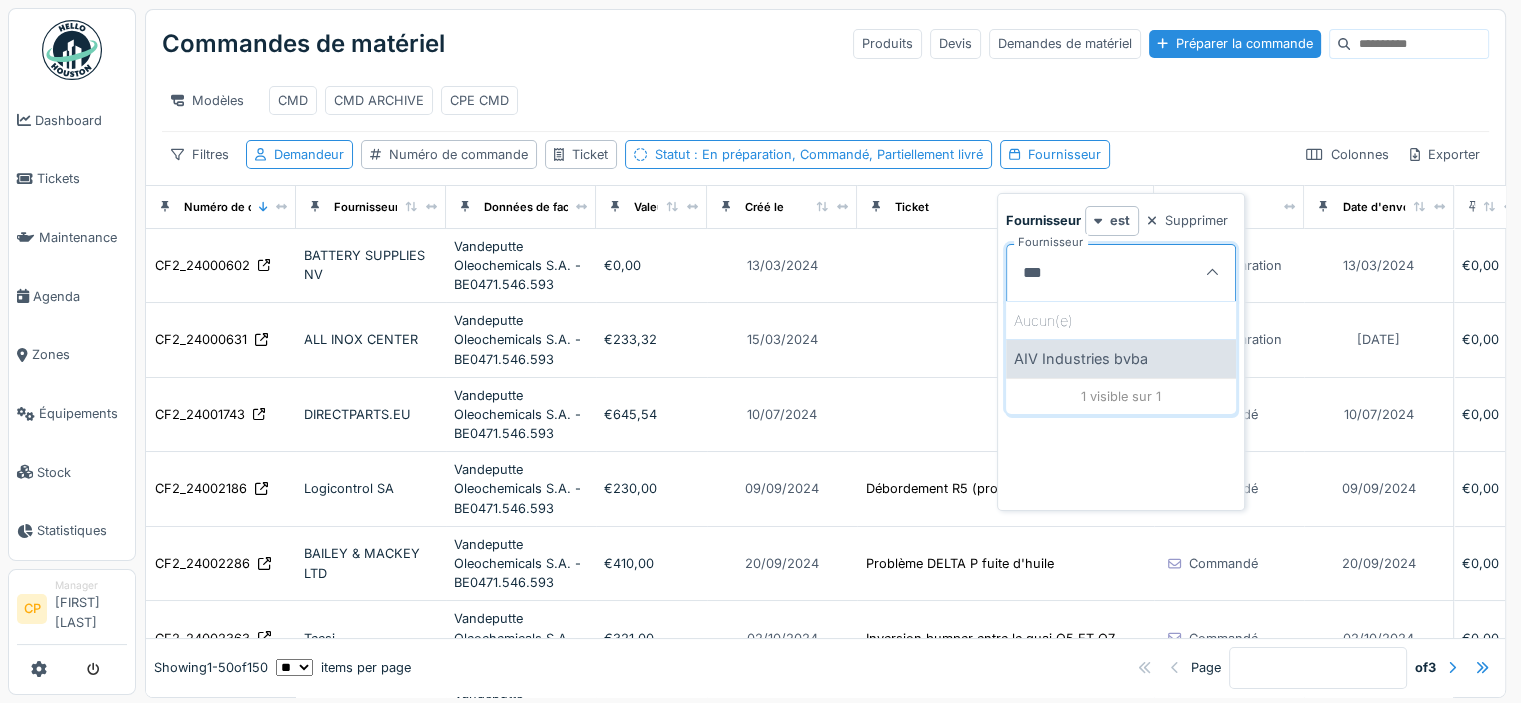 type on "***" 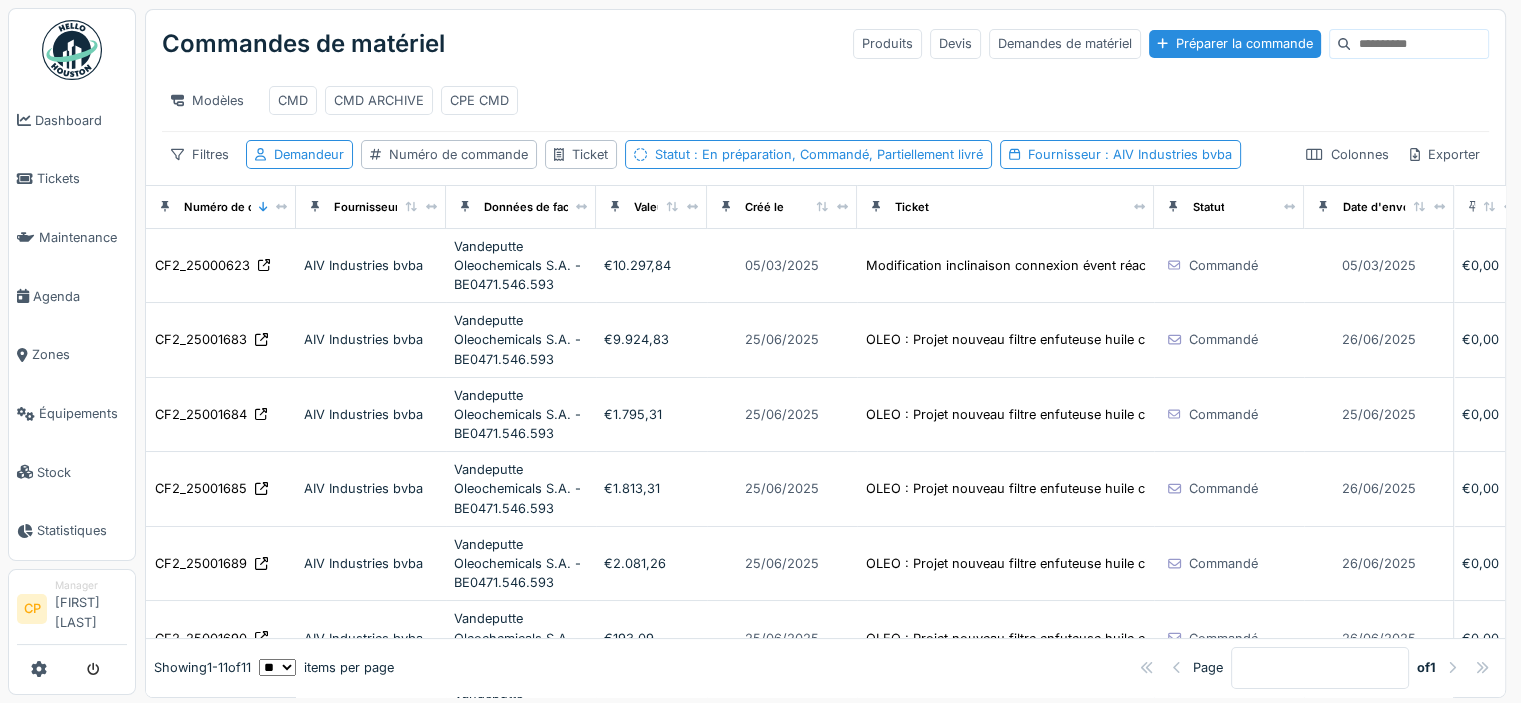 click on "Modèles   CMD   CMD ARCHIVE   CPE CMD" at bounding box center [825, 100] 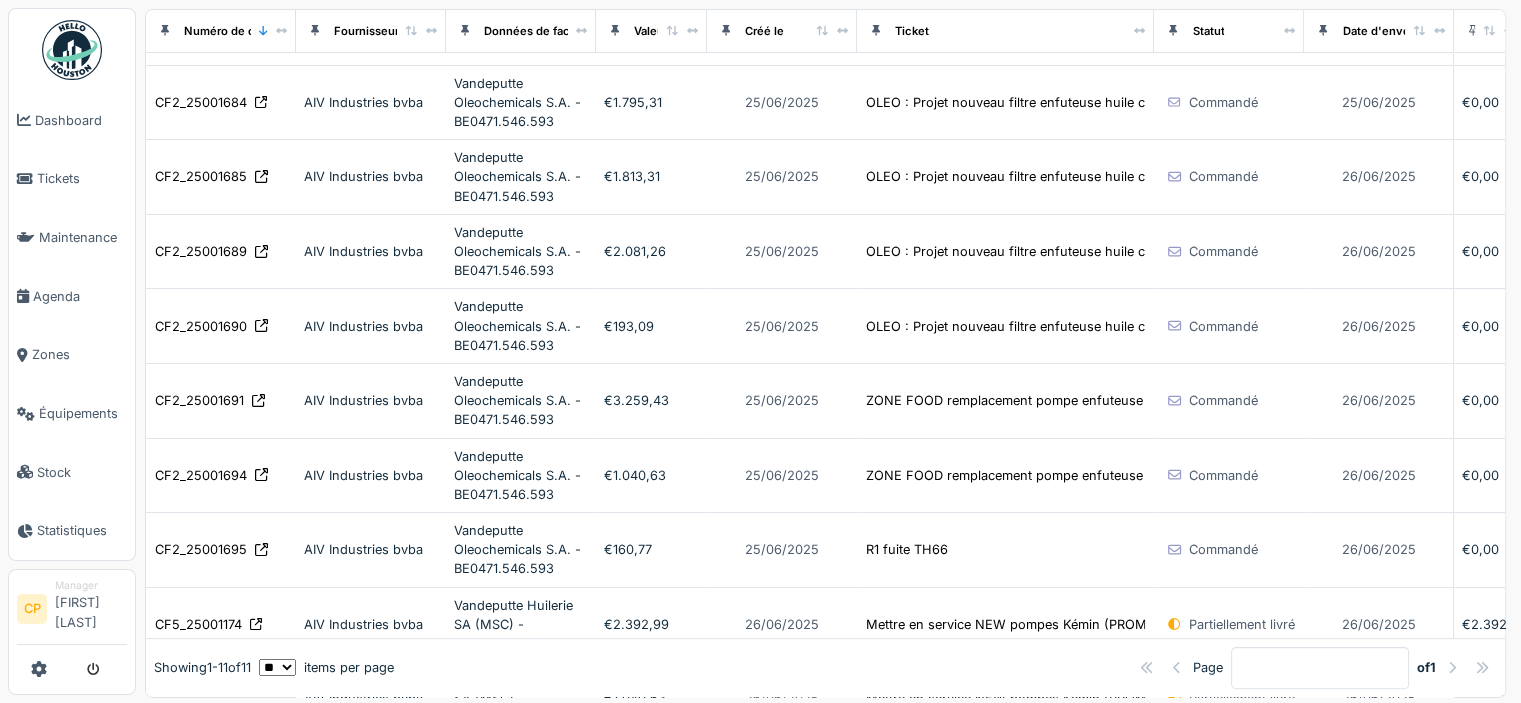 scroll, scrollTop: 436, scrollLeft: 0, axis: vertical 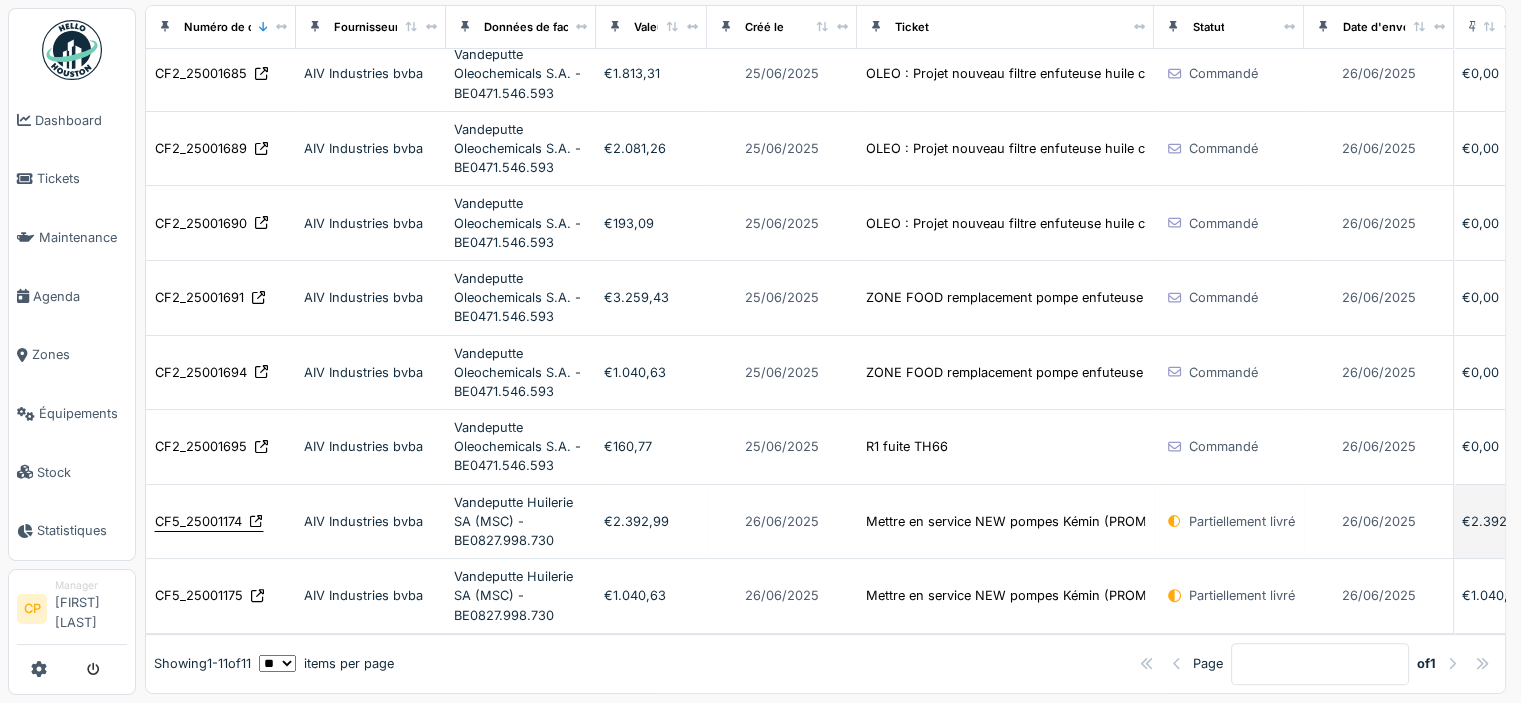 click on "CF5_25001174" at bounding box center (198, 521) 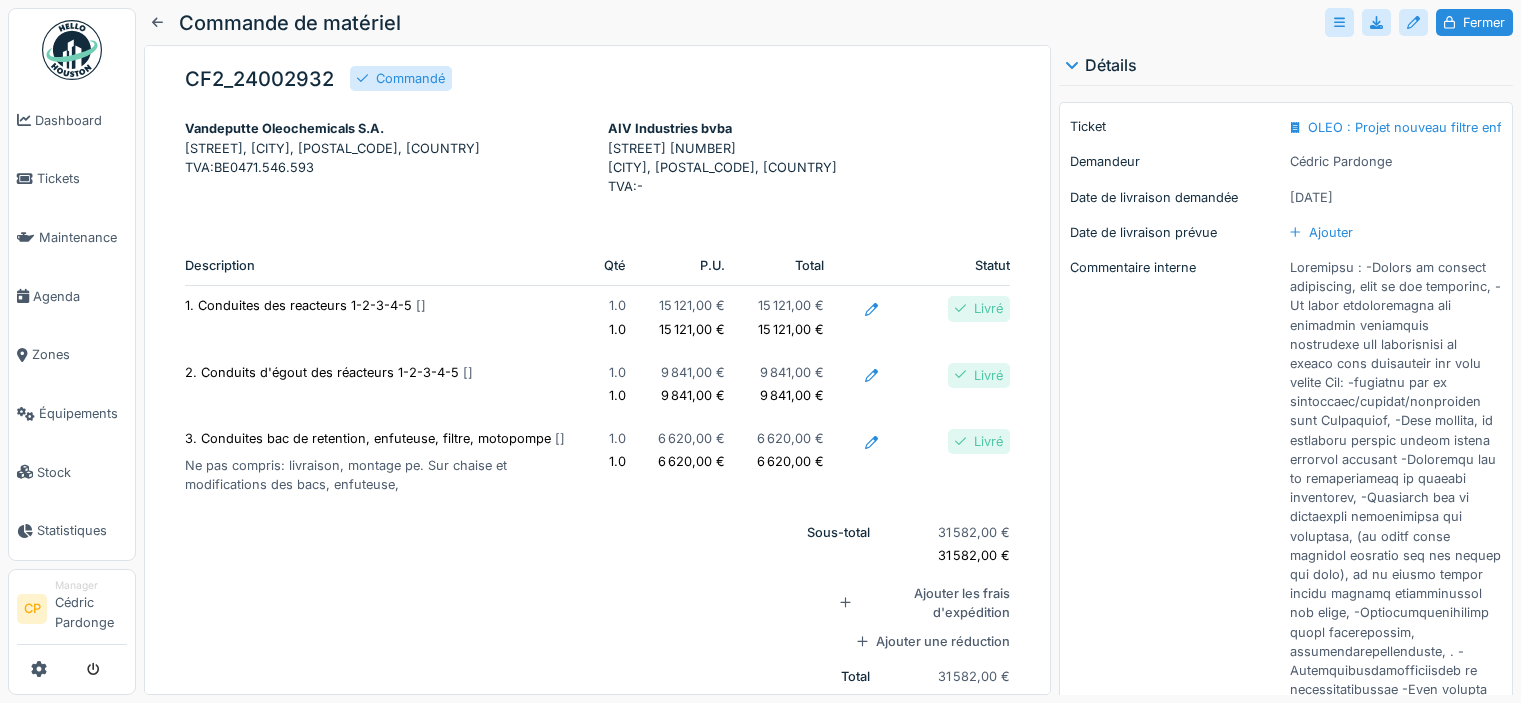 scroll, scrollTop: 0, scrollLeft: 0, axis: both 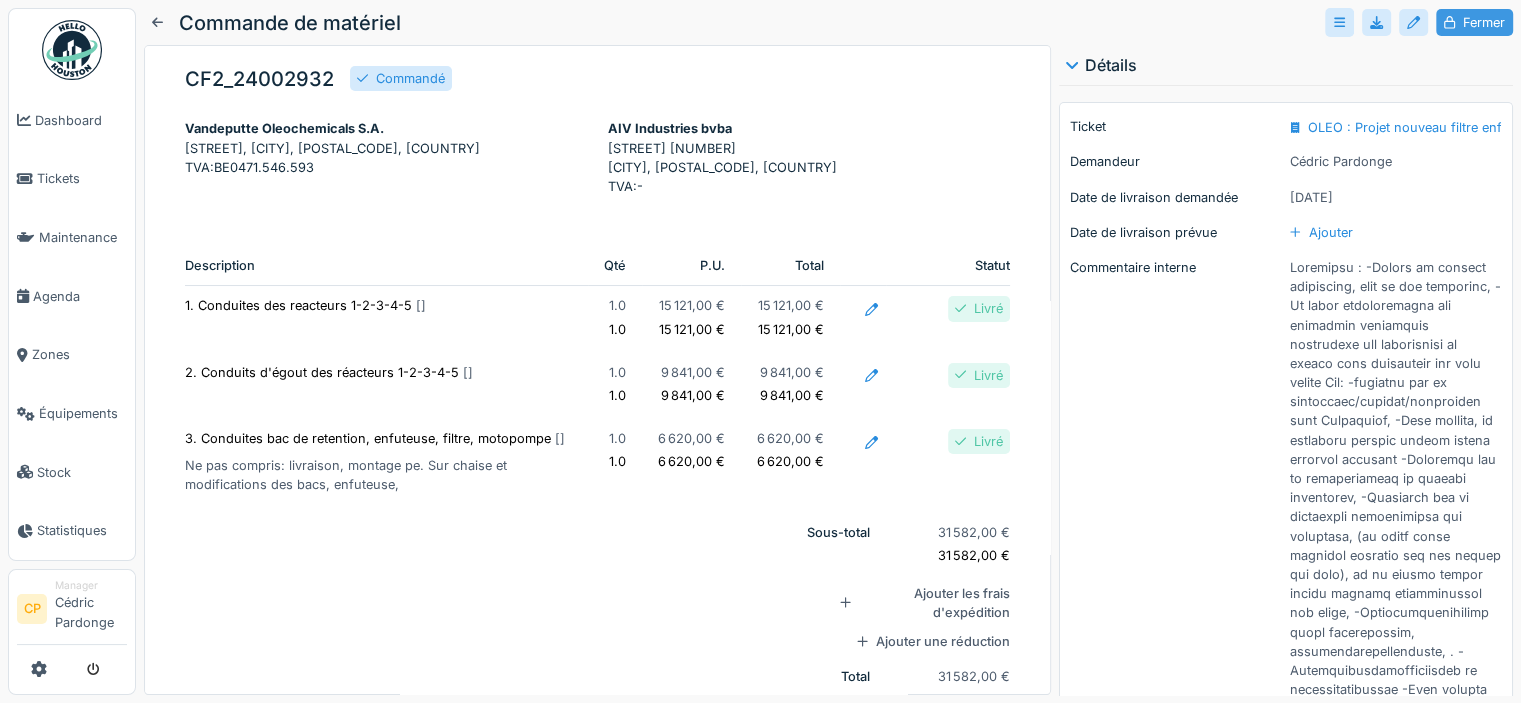 click on "Fermer" at bounding box center [1474, 22] 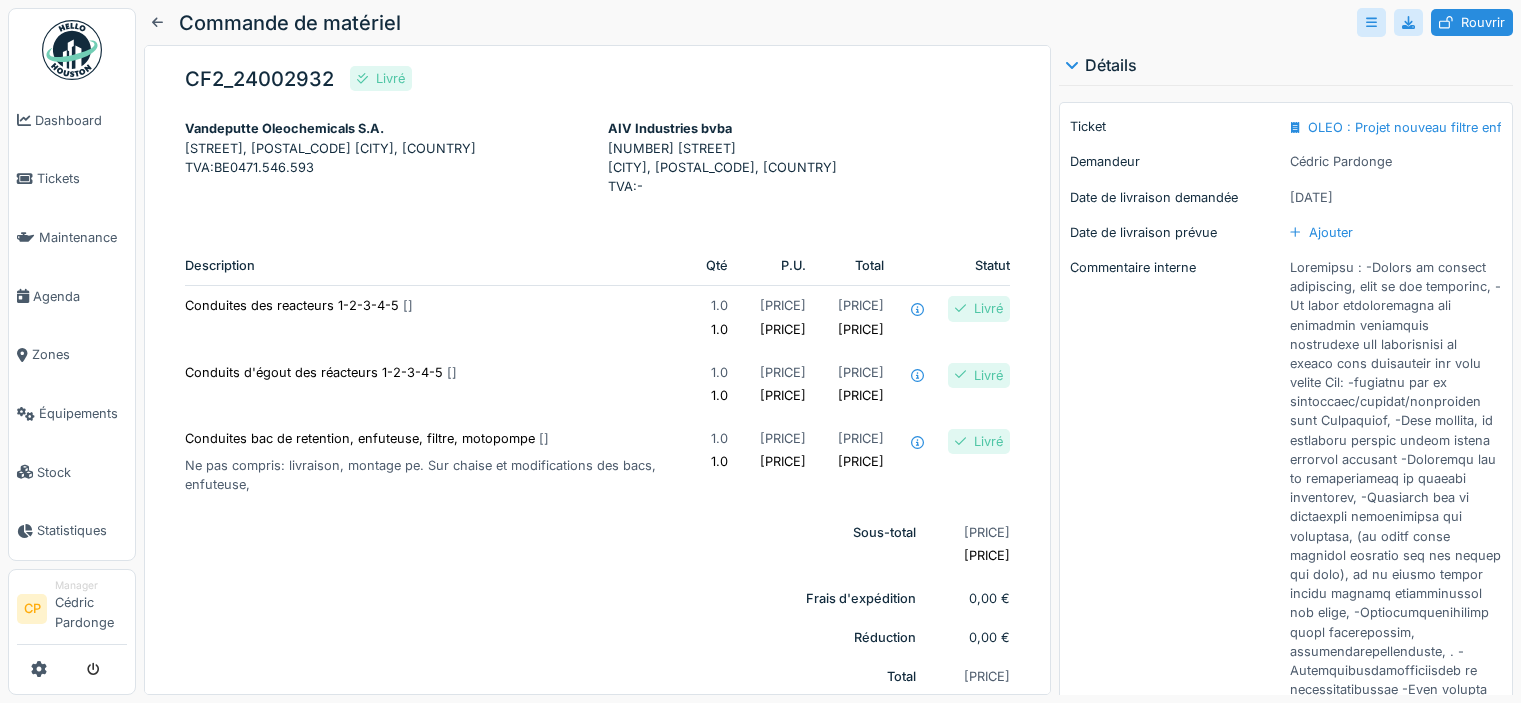 scroll, scrollTop: 0, scrollLeft: 0, axis: both 